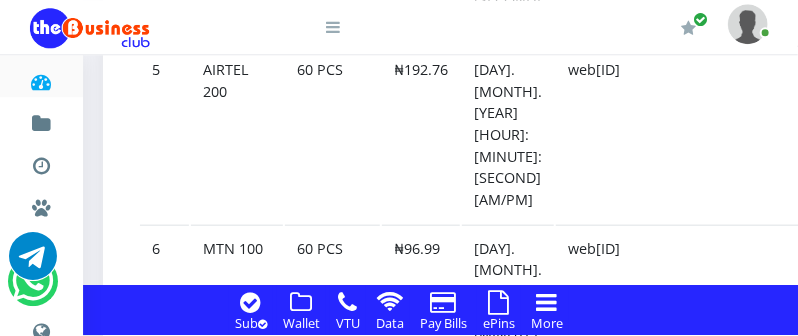 scroll, scrollTop: 2456, scrollLeft: 0, axis: vertical 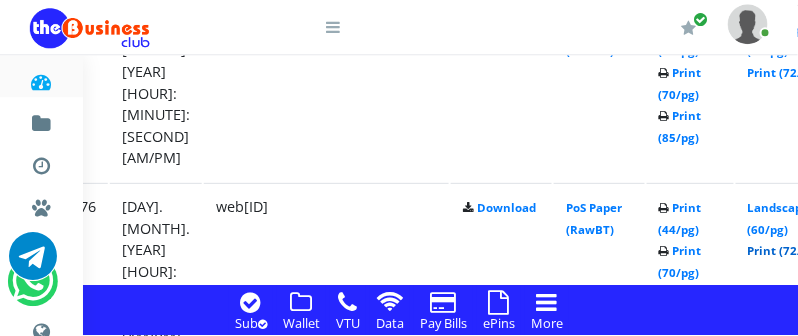 click on "Print (72/pg)" at bounding box center [784, 250] 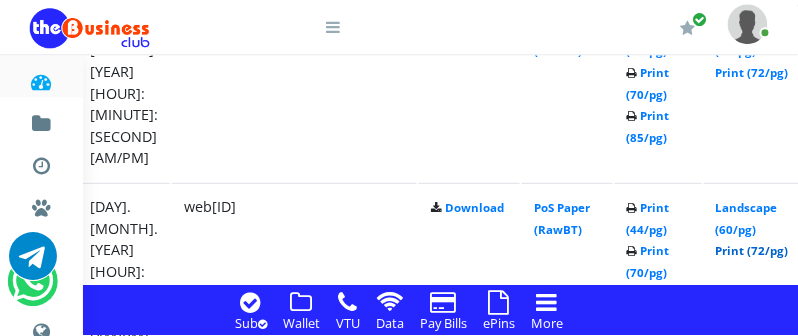 click on "Print (72/pg)" at bounding box center (752, 250) 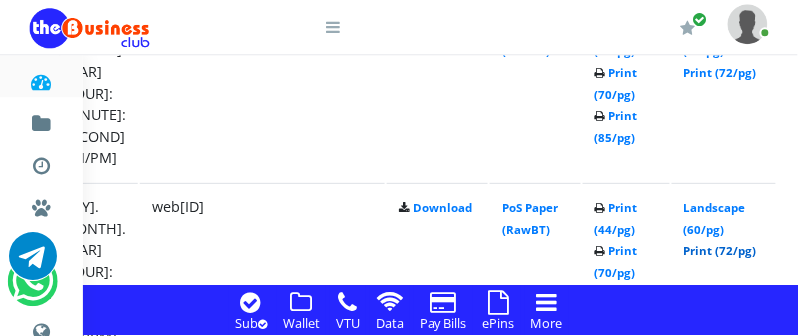 click on "Print (72/pg)" at bounding box center [720, 250] 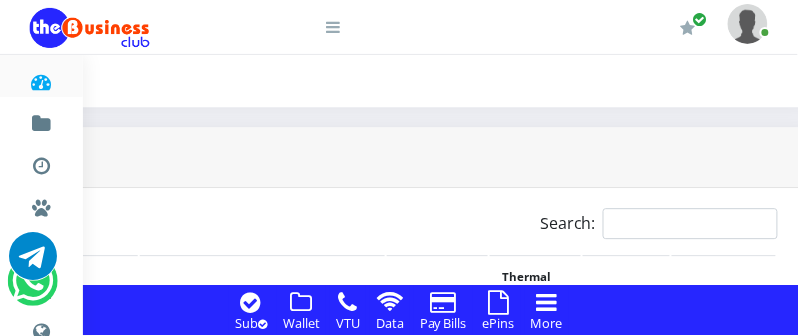 scroll, scrollTop: 1452, scrollLeft: 416, axis: both 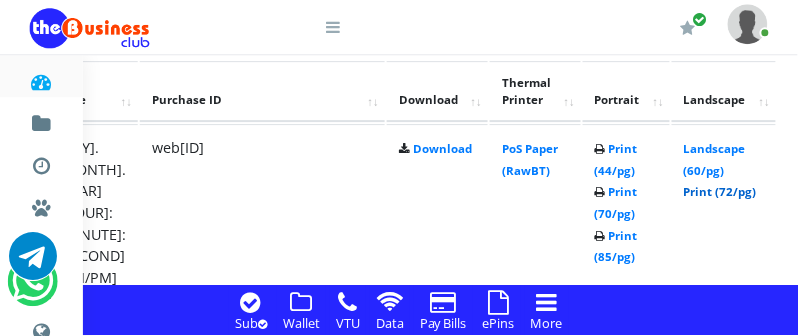 click on "Print (72/pg)" at bounding box center (720, 191) 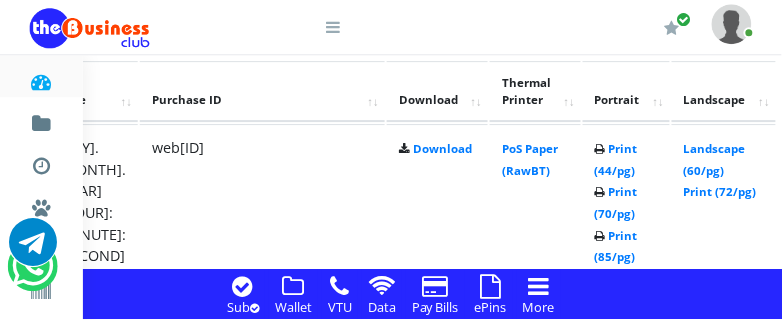 click on "PoS Paper (RawBT)" at bounding box center (535, 212) 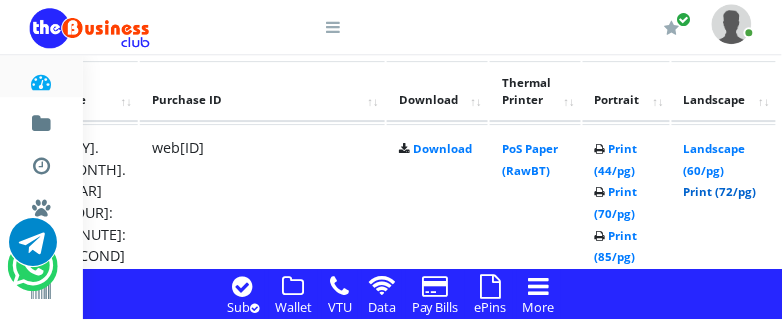 click on "Print (72/pg)" at bounding box center [720, 191] 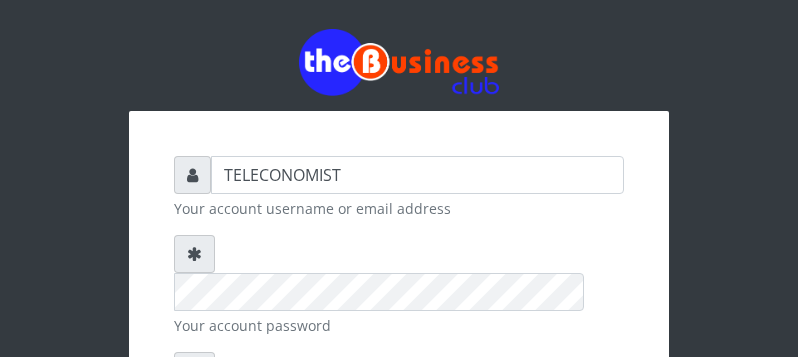 scroll, scrollTop: 0, scrollLeft: 0, axis: both 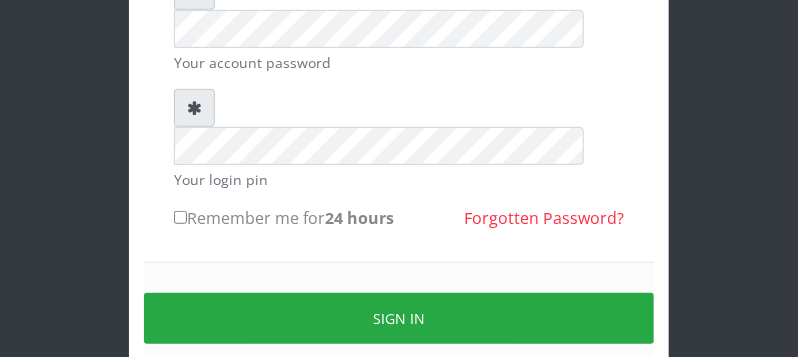 click on "Remember me for  24 hours" at bounding box center (180, 217) 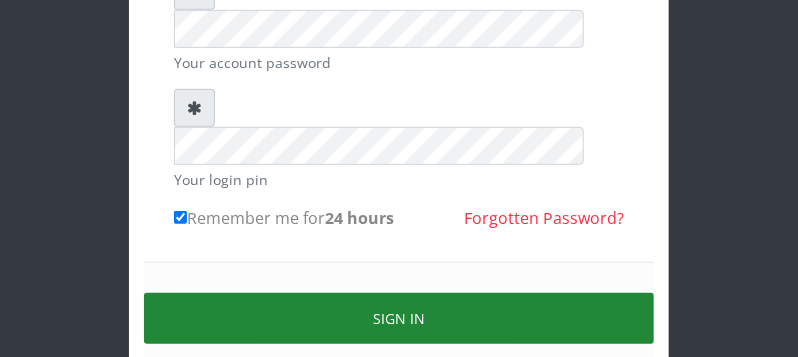 click on "Sign in" at bounding box center (399, 318) 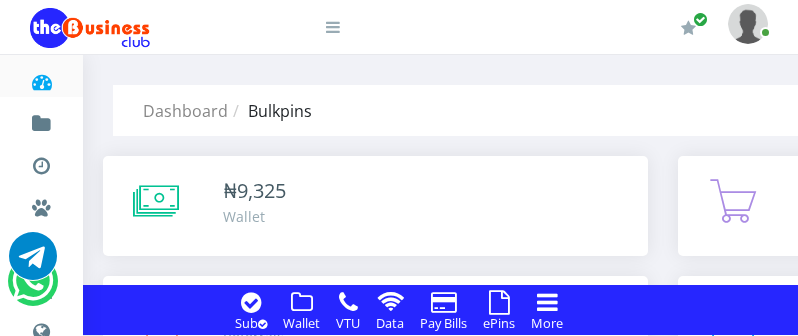 scroll, scrollTop: 633, scrollLeft: 0, axis: vertical 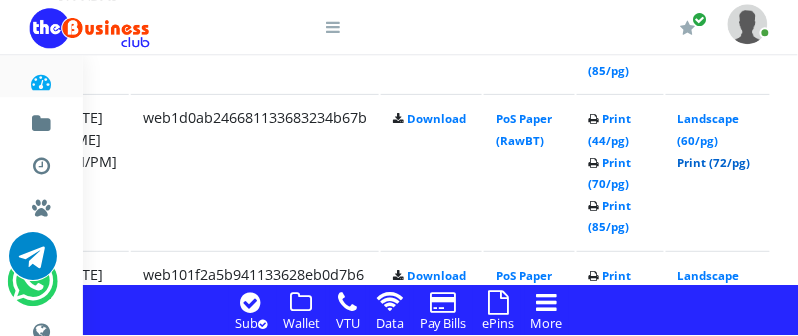 click on "Print (72/pg)" at bounding box center (714, 162) 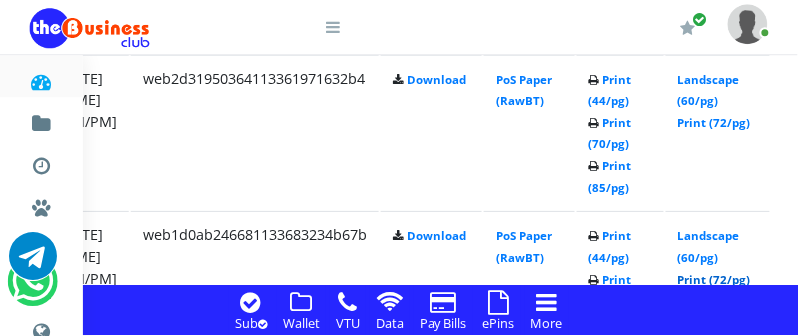 scroll, scrollTop: 2004, scrollLeft: 416, axis: both 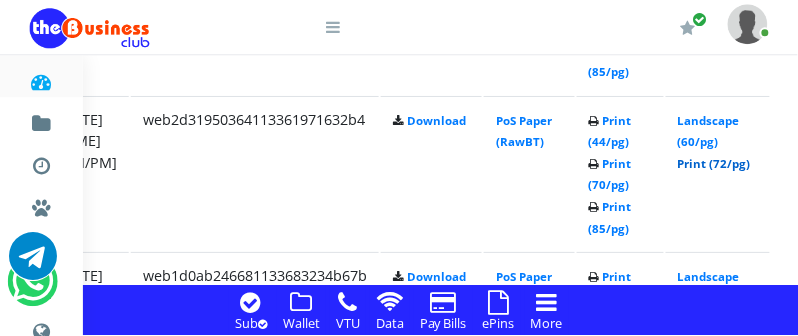 click on "Print (72/pg)" at bounding box center (714, 163) 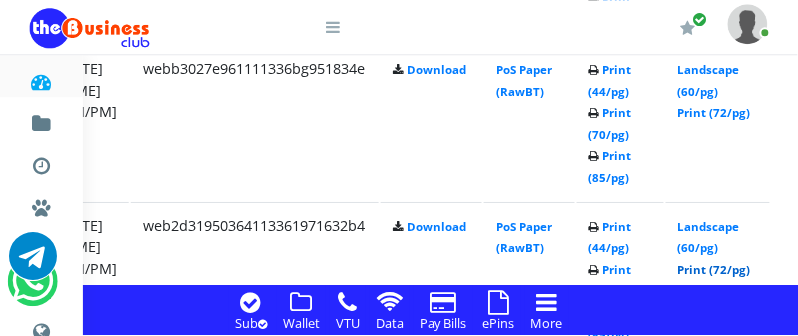 scroll, scrollTop: 1845, scrollLeft: 416, axis: both 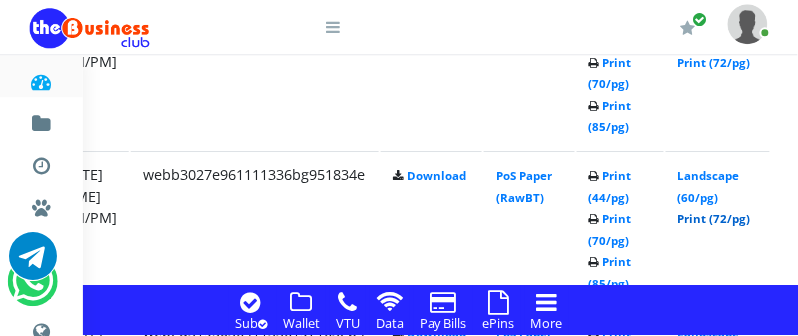 click on "Print (72/pg)" at bounding box center (714, 218) 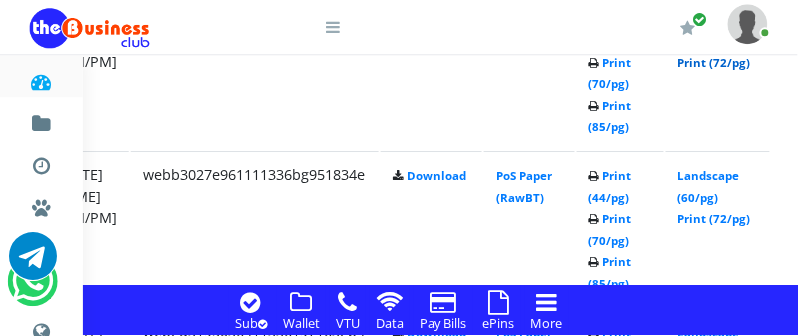 click on "Print (72/pg)" at bounding box center [714, 62] 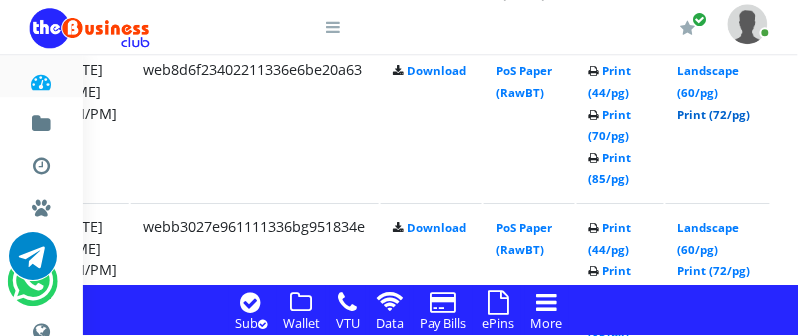 click on "Print (72/pg)" at bounding box center (714, 114) 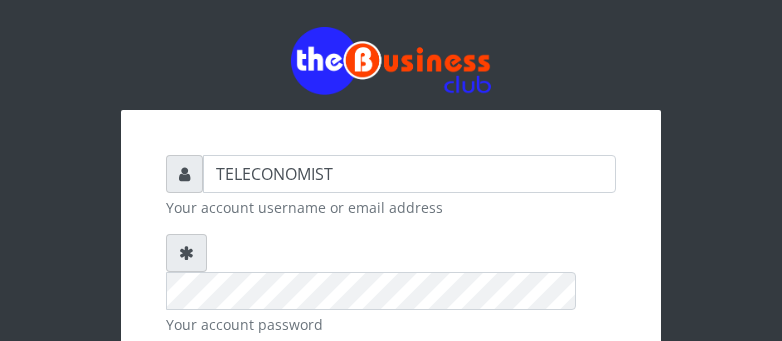 scroll, scrollTop: 0, scrollLeft: 0, axis: both 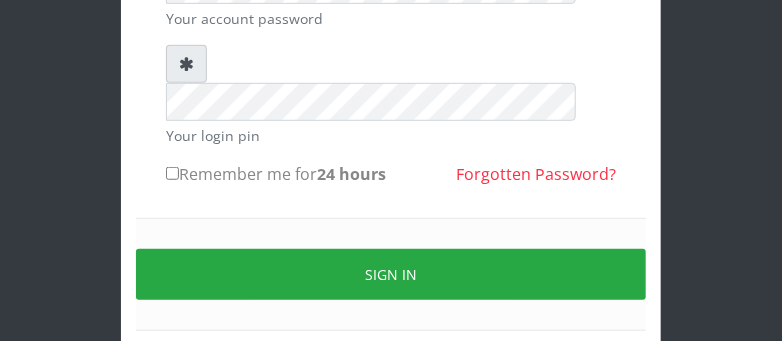 click on "Remember me for  24 hours" at bounding box center [172, 173] 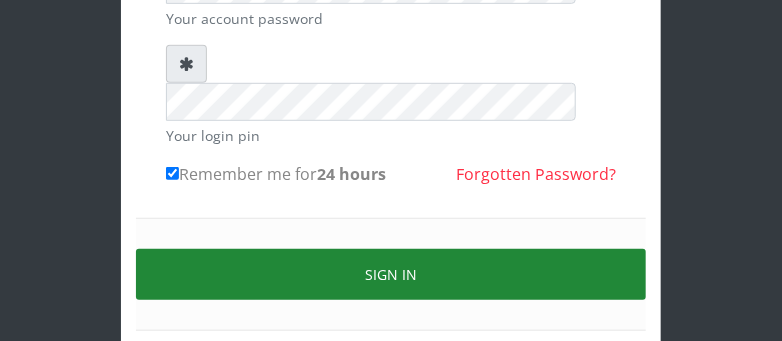 click on "Sign in" at bounding box center [391, 274] 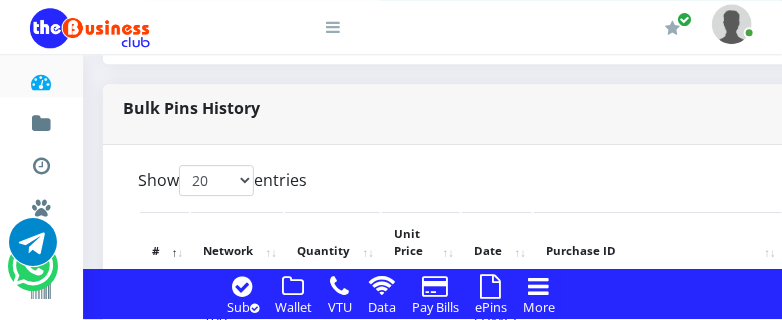 scroll, scrollTop: 1510, scrollLeft: 0, axis: vertical 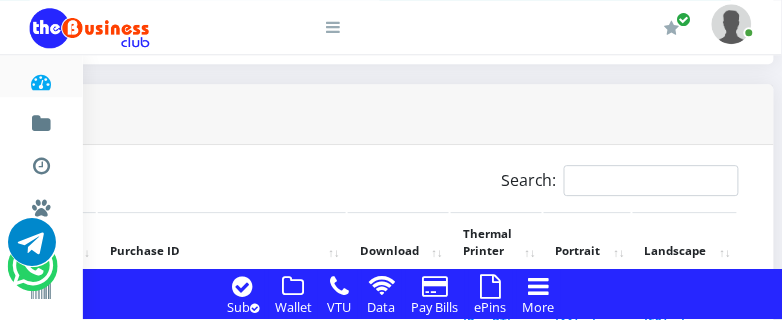click on "Print (72/pg)" at bounding box center (681, 343) 